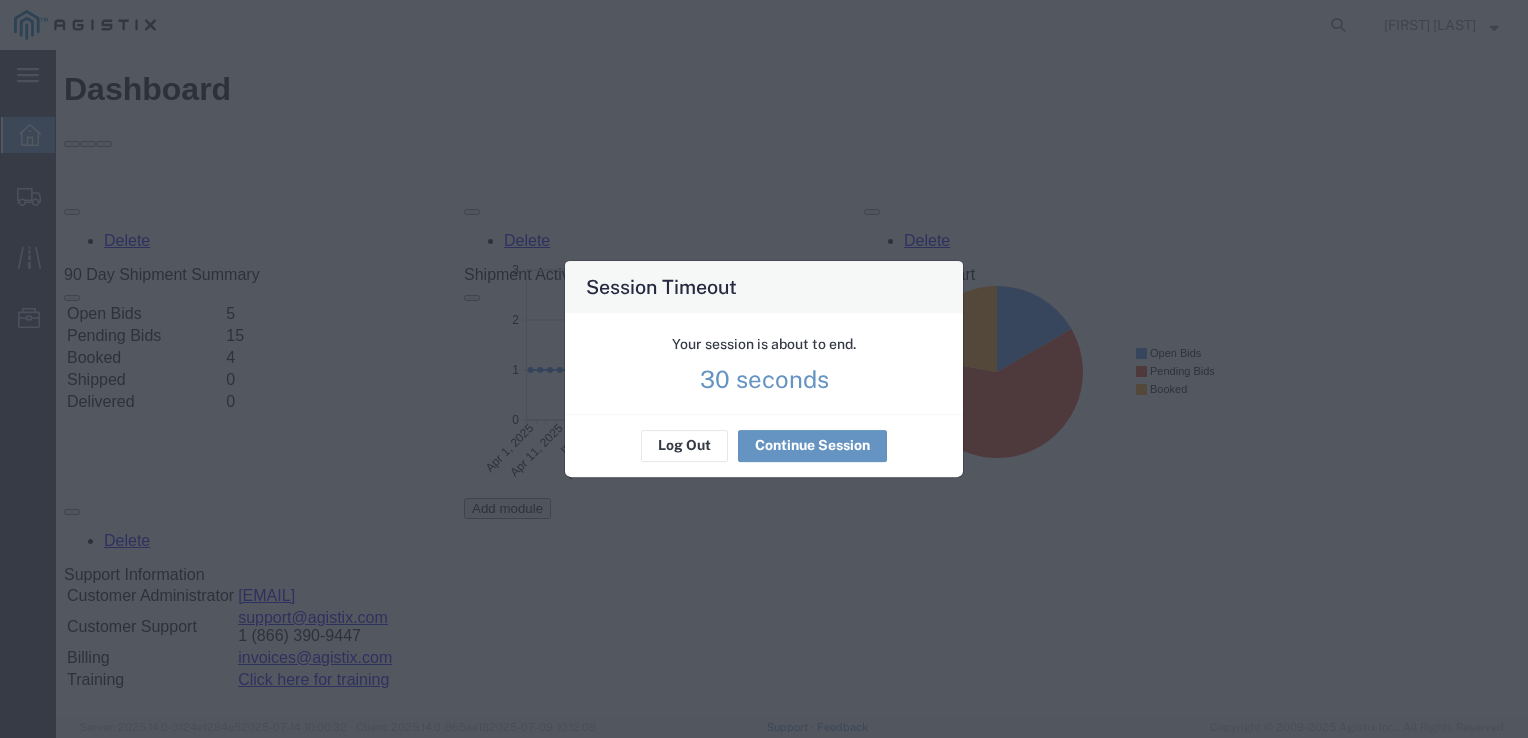 scroll, scrollTop: 0, scrollLeft: 0, axis: both 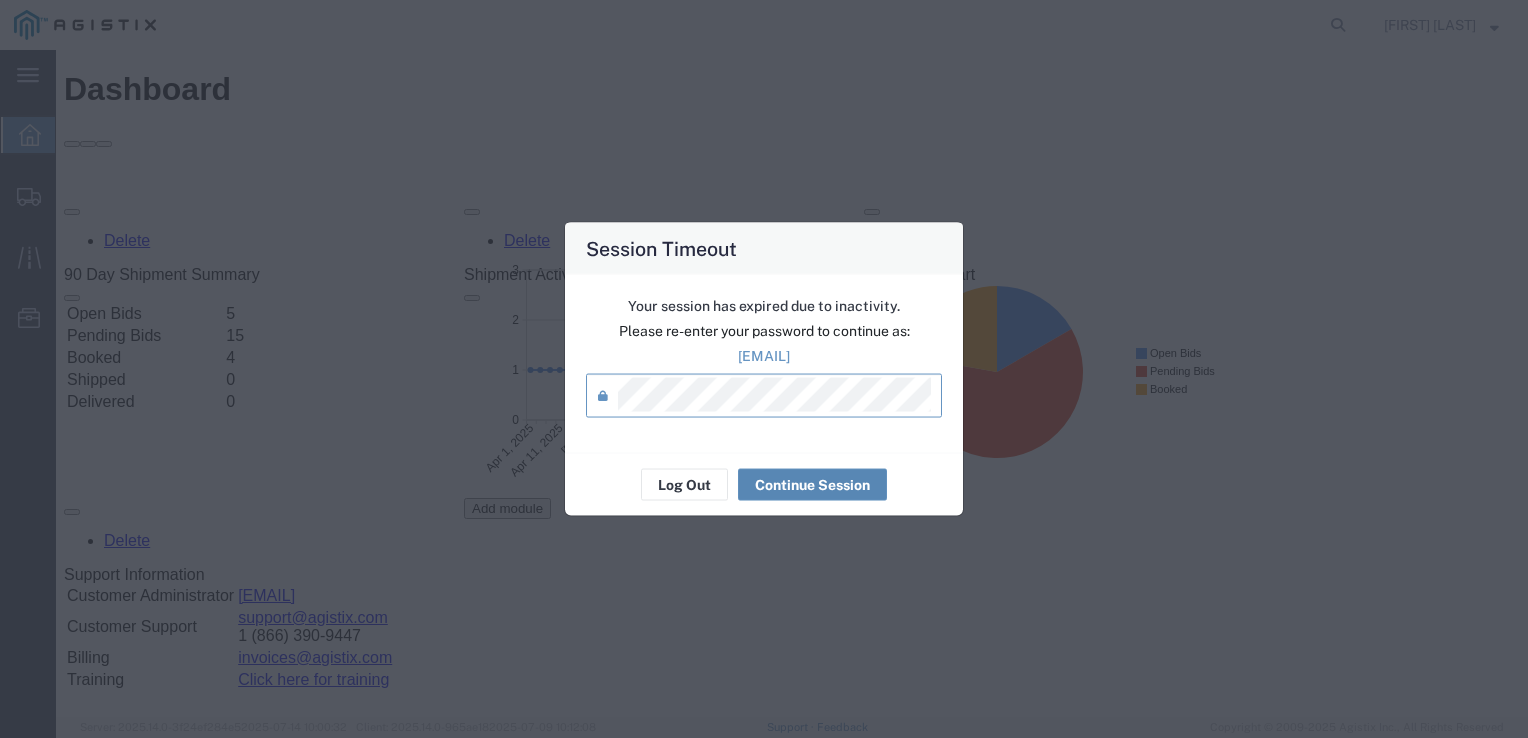 click on "Continue Session" 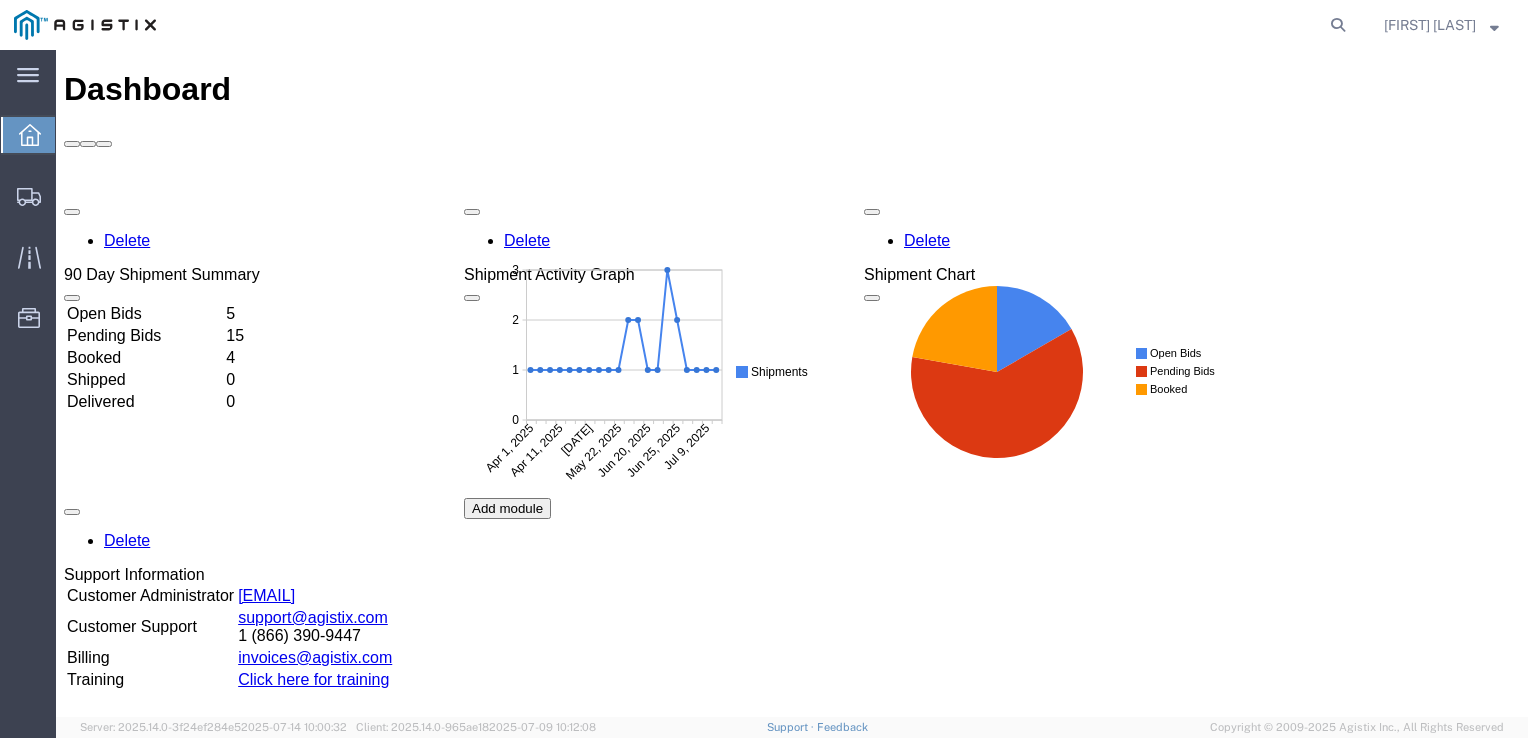 click on "Booked" at bounding box center [144, 358] 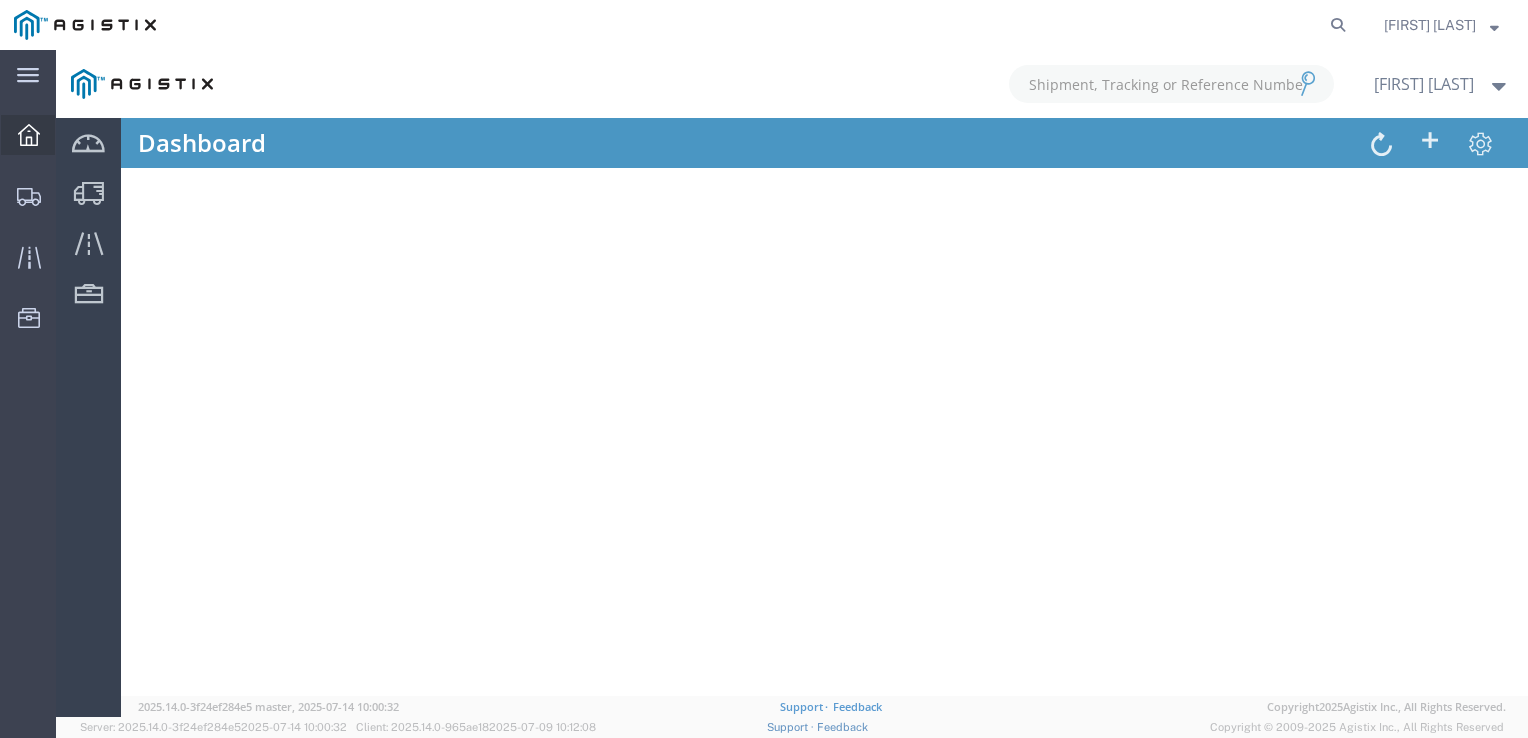 click 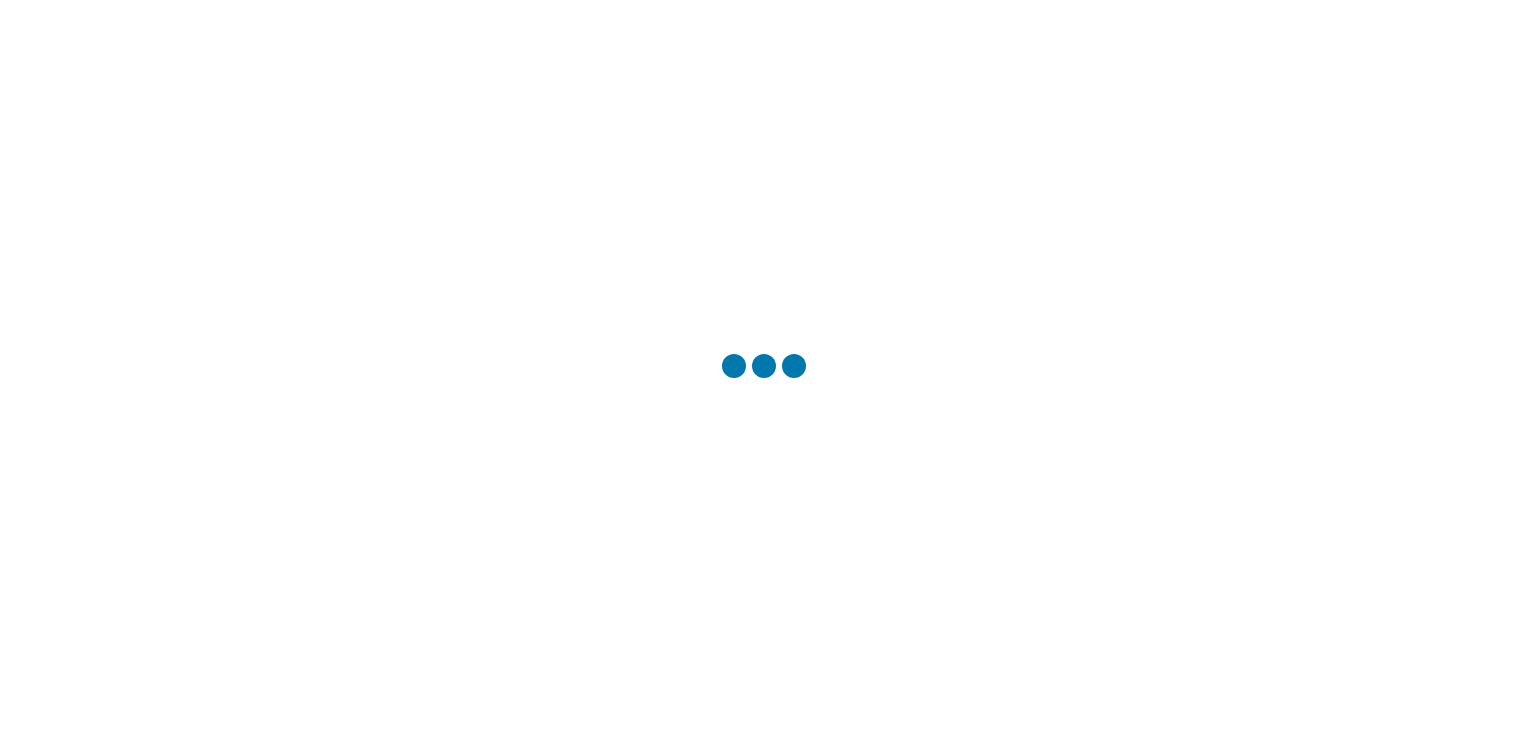 scroll, scrollTop: 0, scrollLeft: 0, axis: both 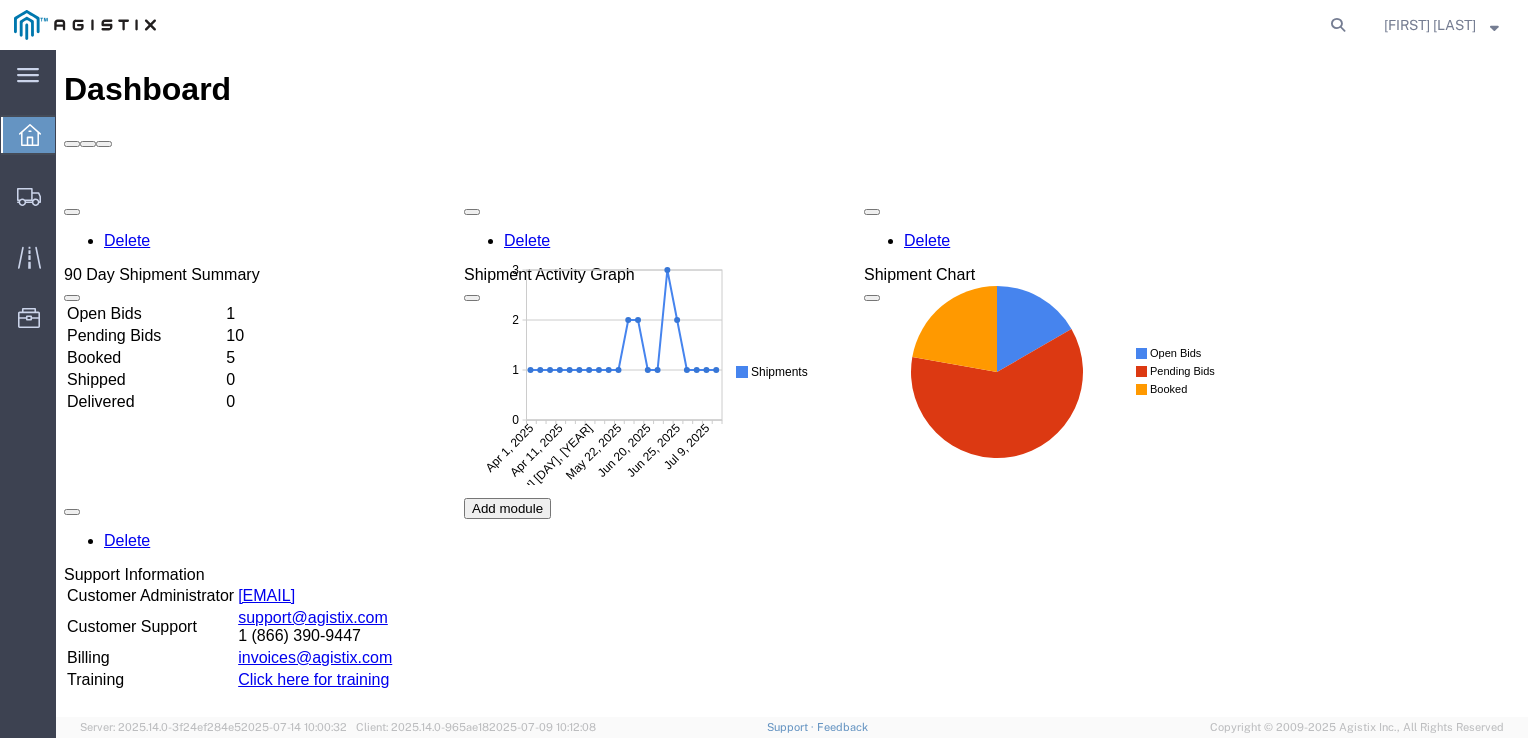 click on "Booked" at bounding box center (144, 358) 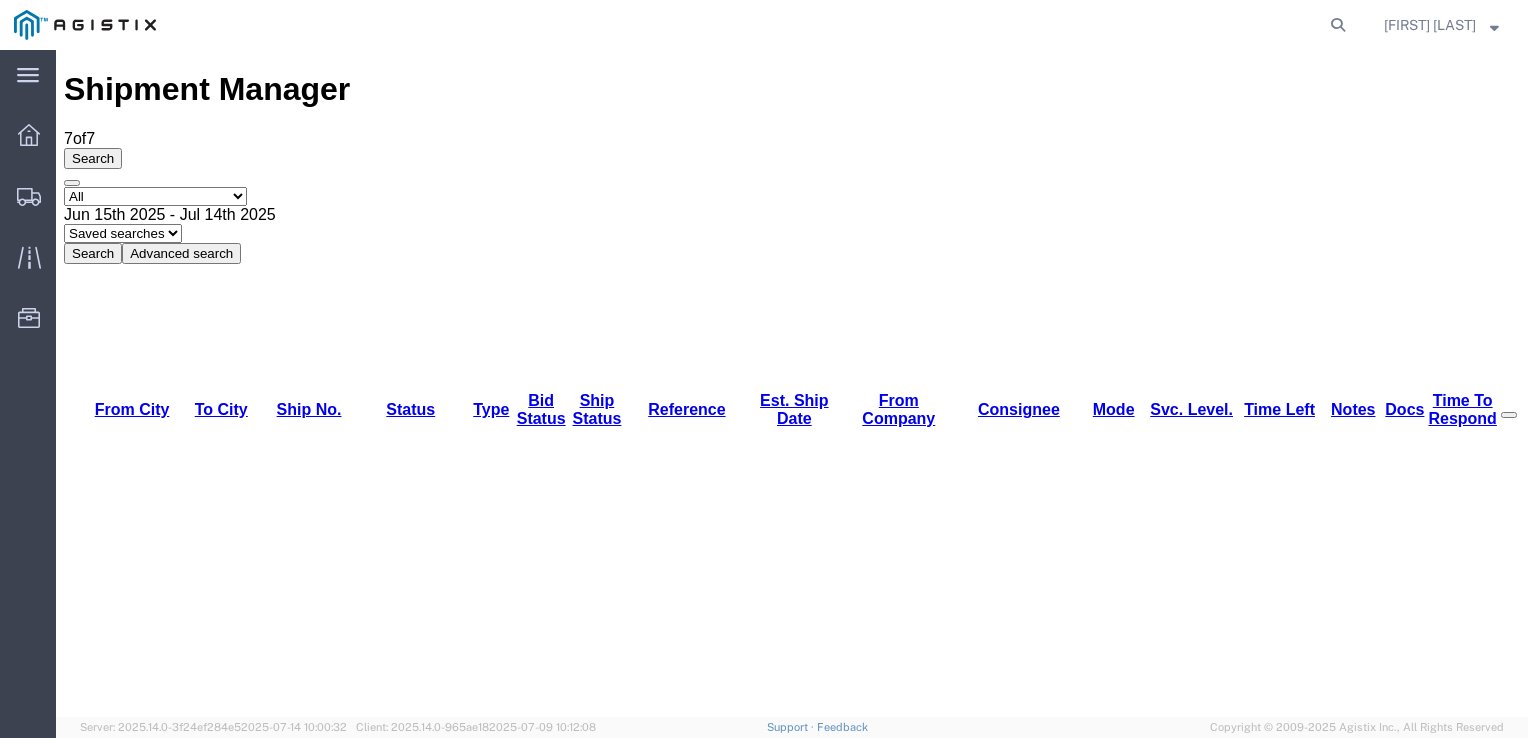 click on "56181055" at bounding box center [290, 1220] 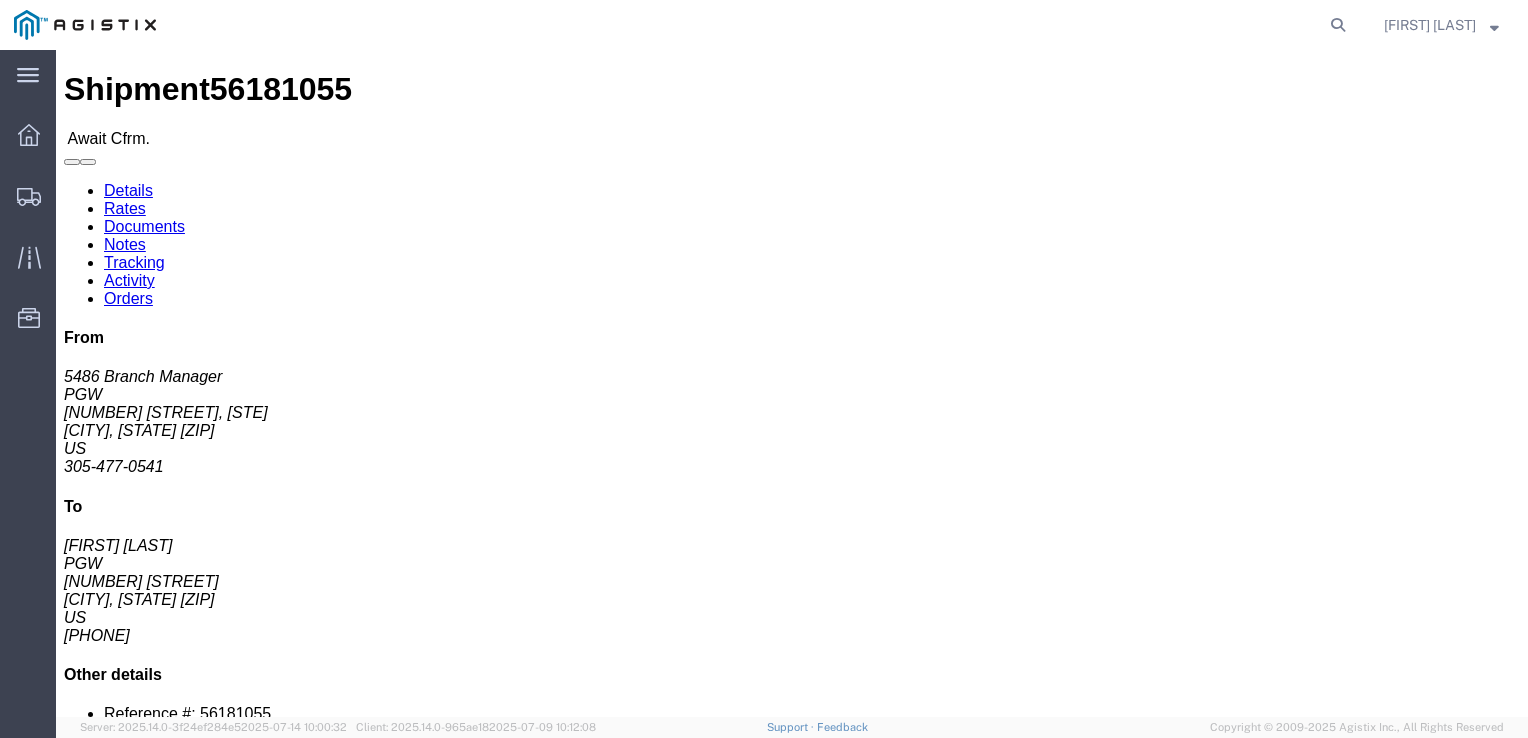 click on "Rates" 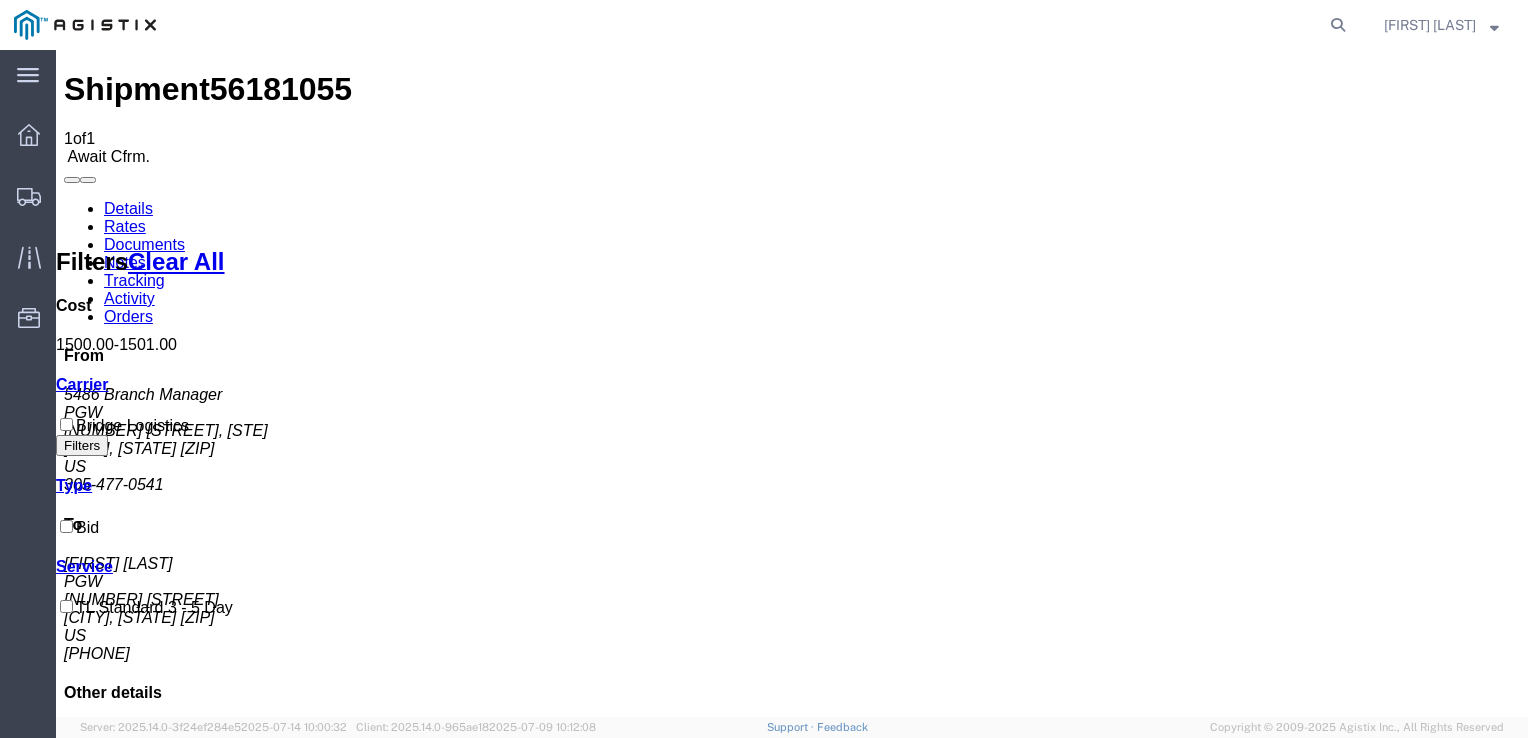 click on "Confirm" at bounding box center (897, 1472) 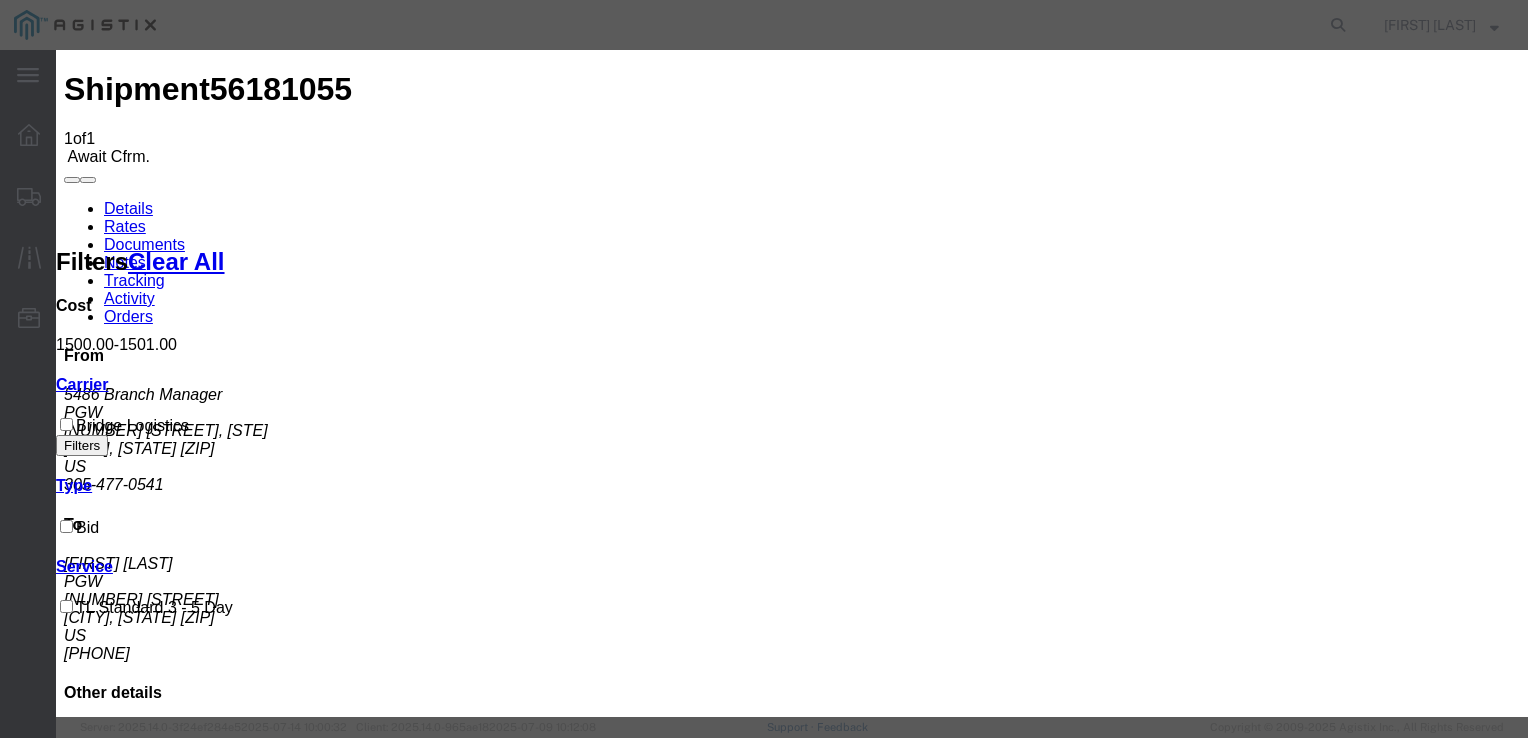 click at bounding box center [90, 3359] 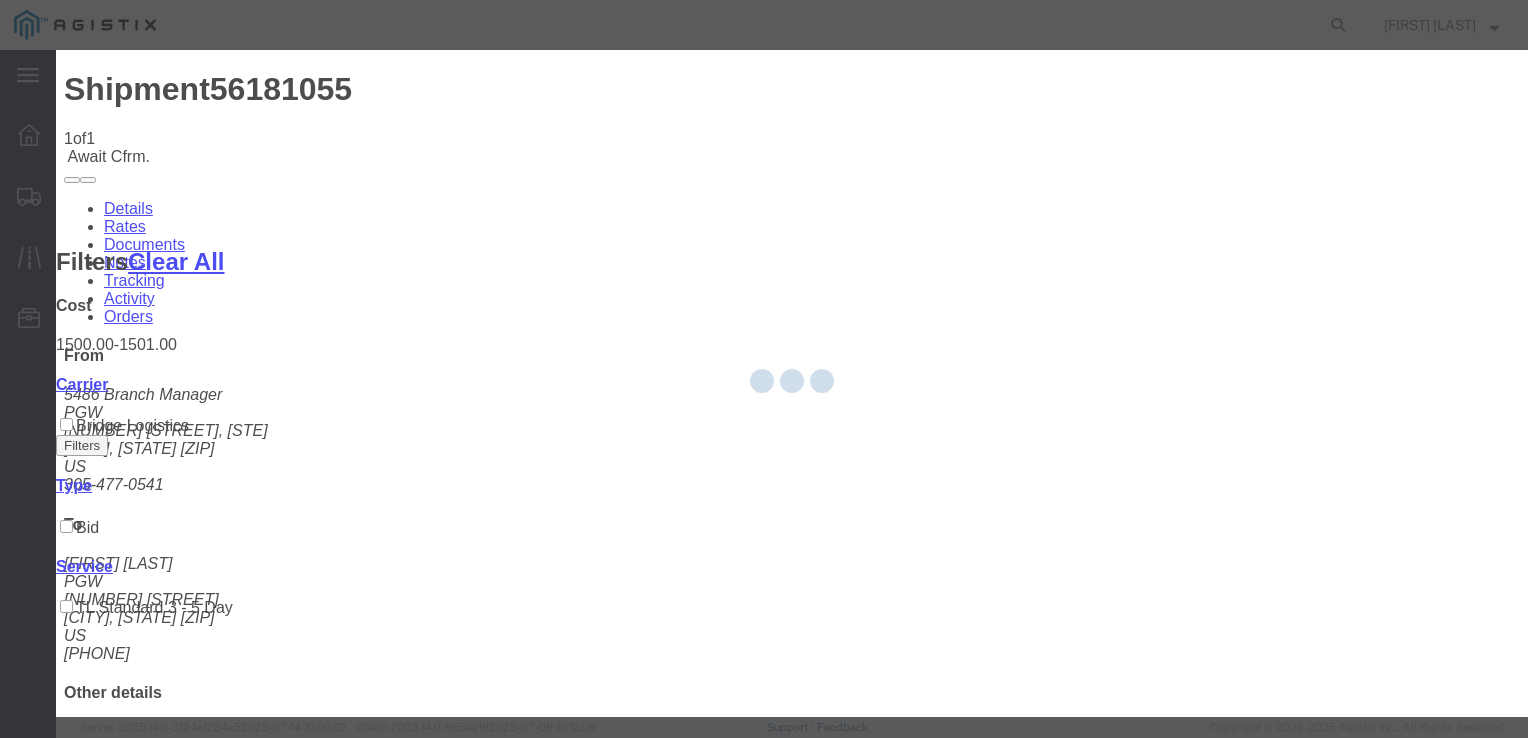 type on "[FIRST] [LAST]" 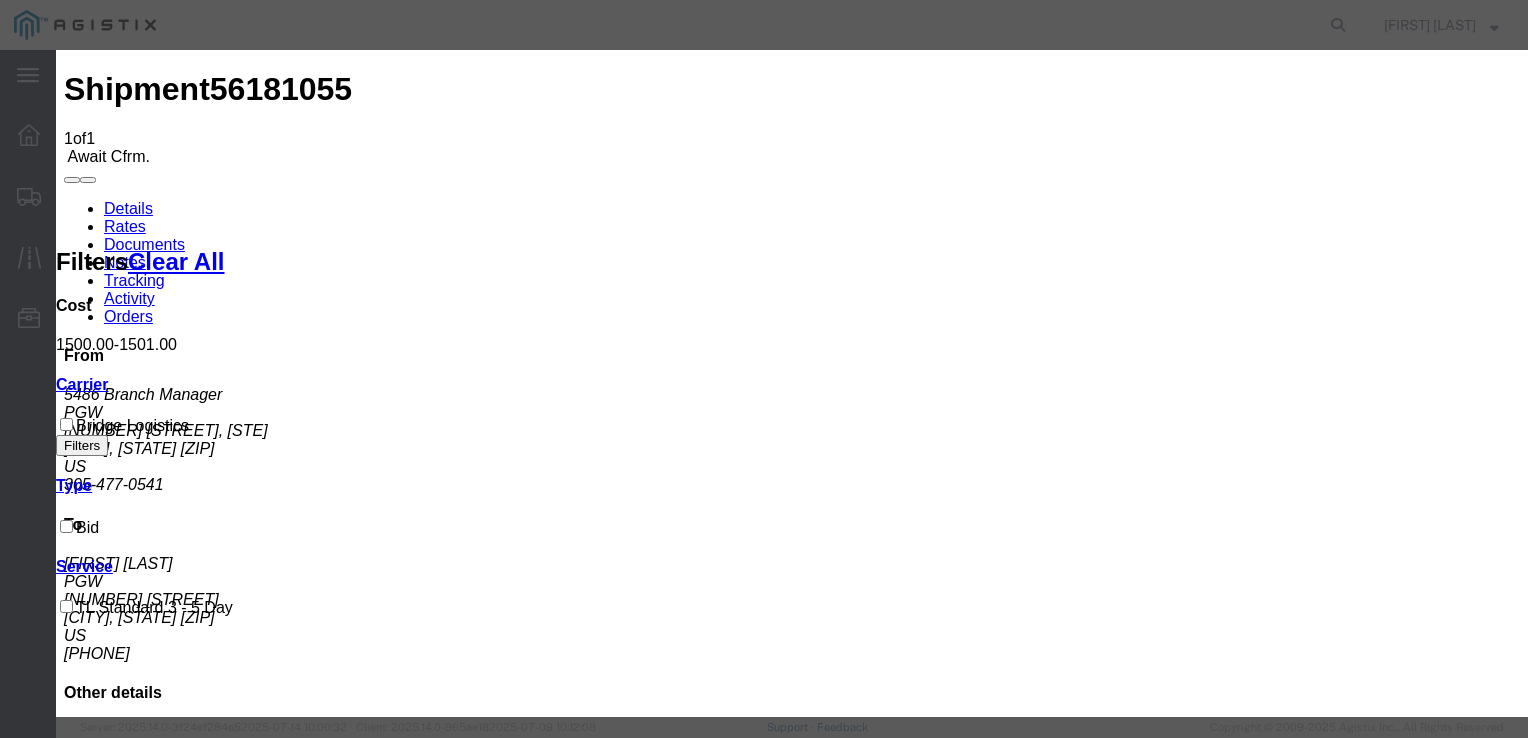 click at bounding box center (168, 3398) 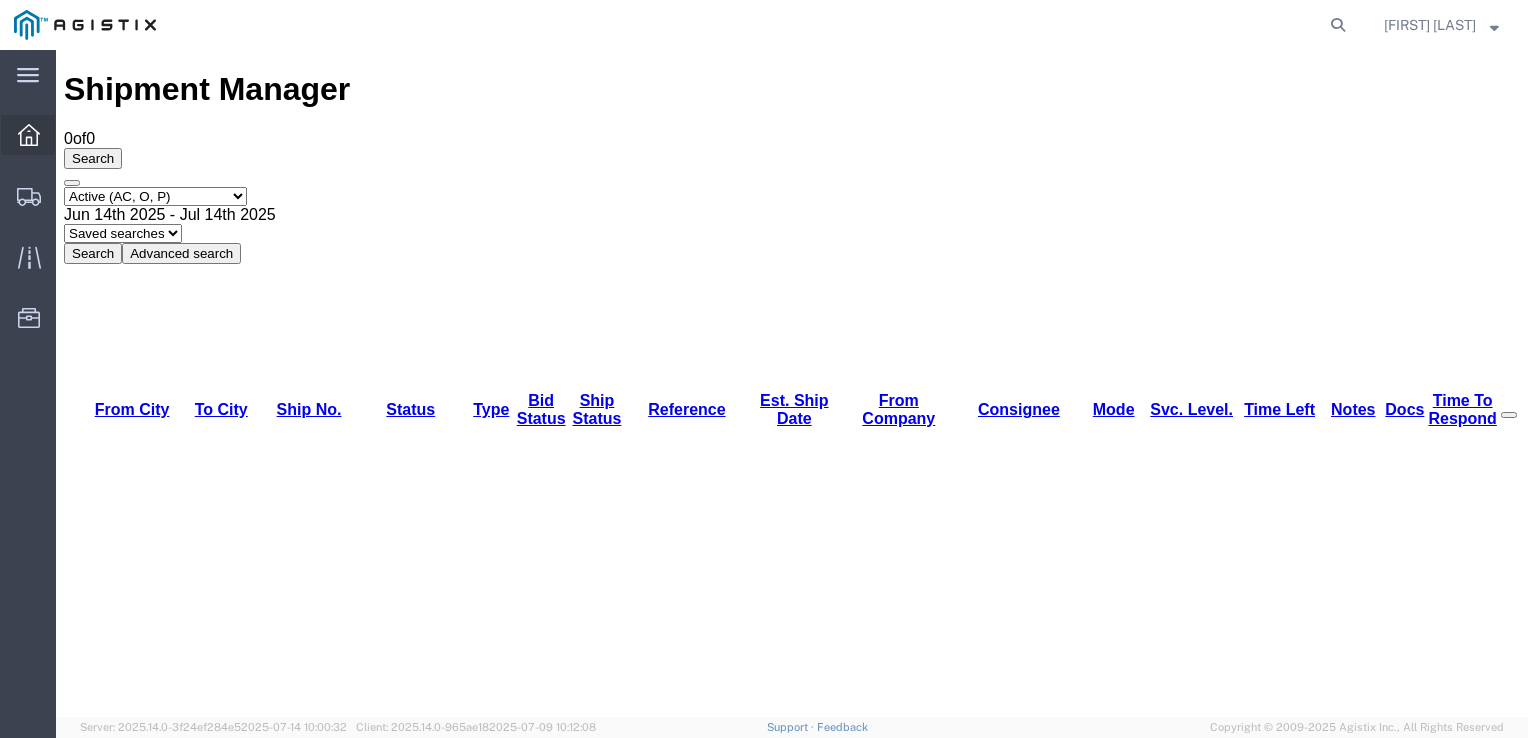 click 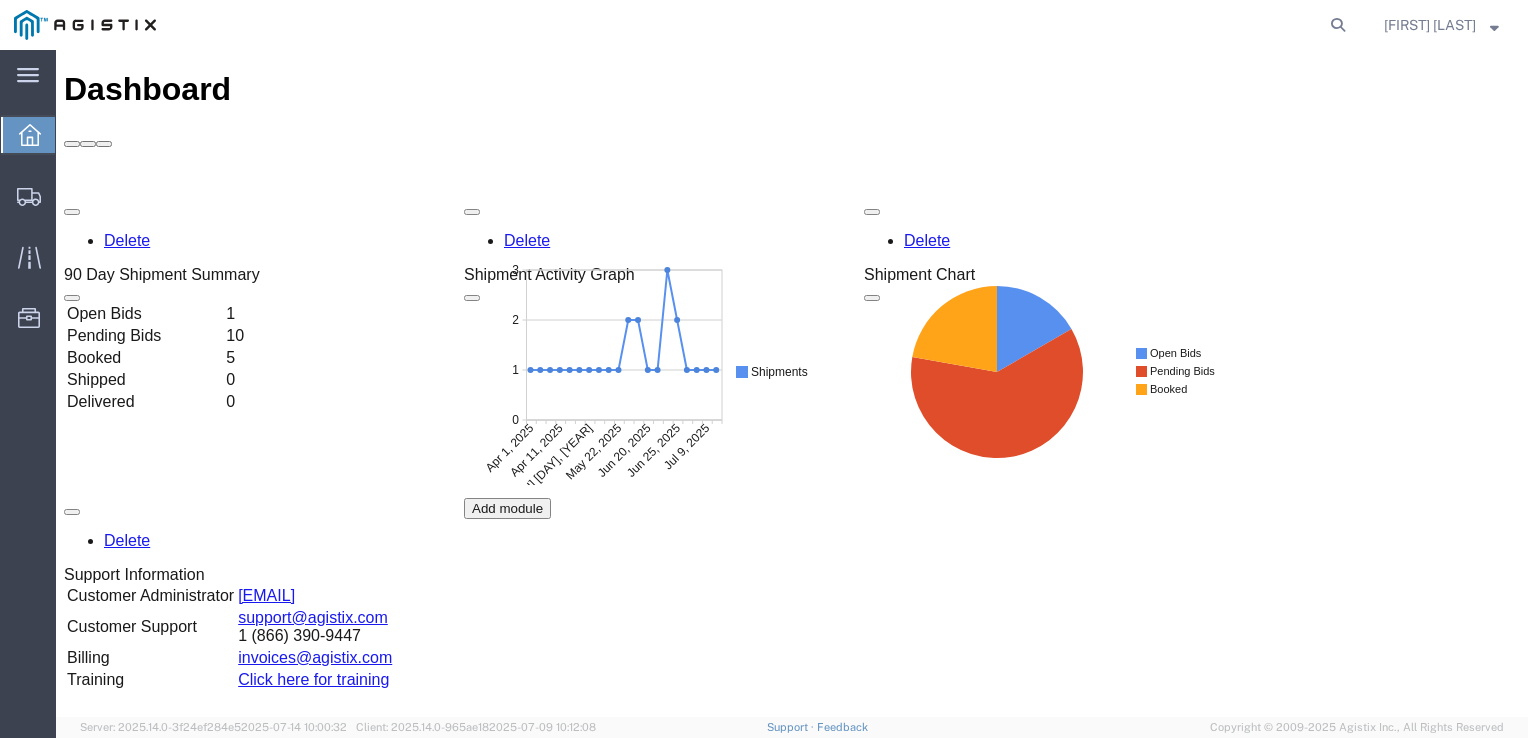 scroll, scrollTop: 0, scrollLeft: 0, axis: both 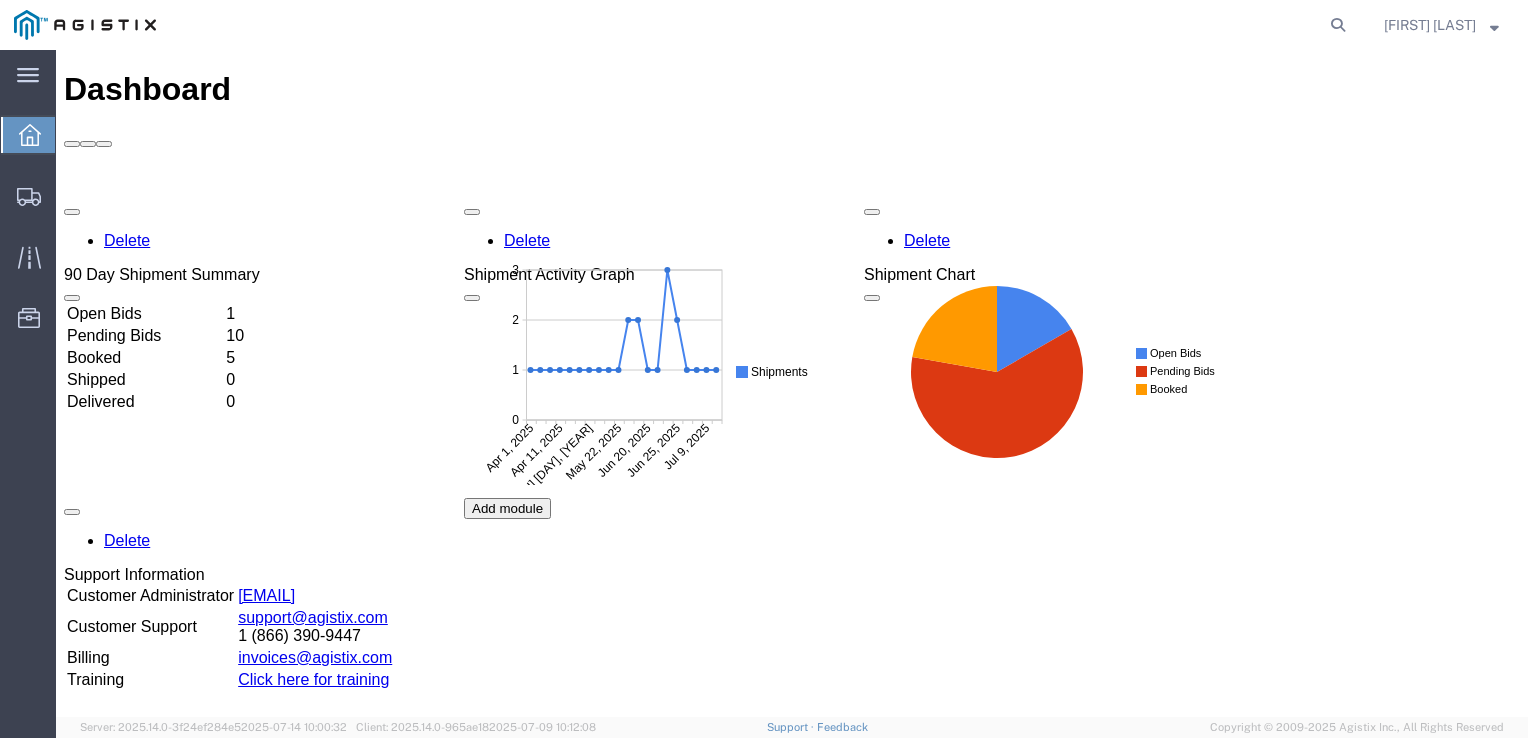 click on "Booked" at bounding box center (144, 358) 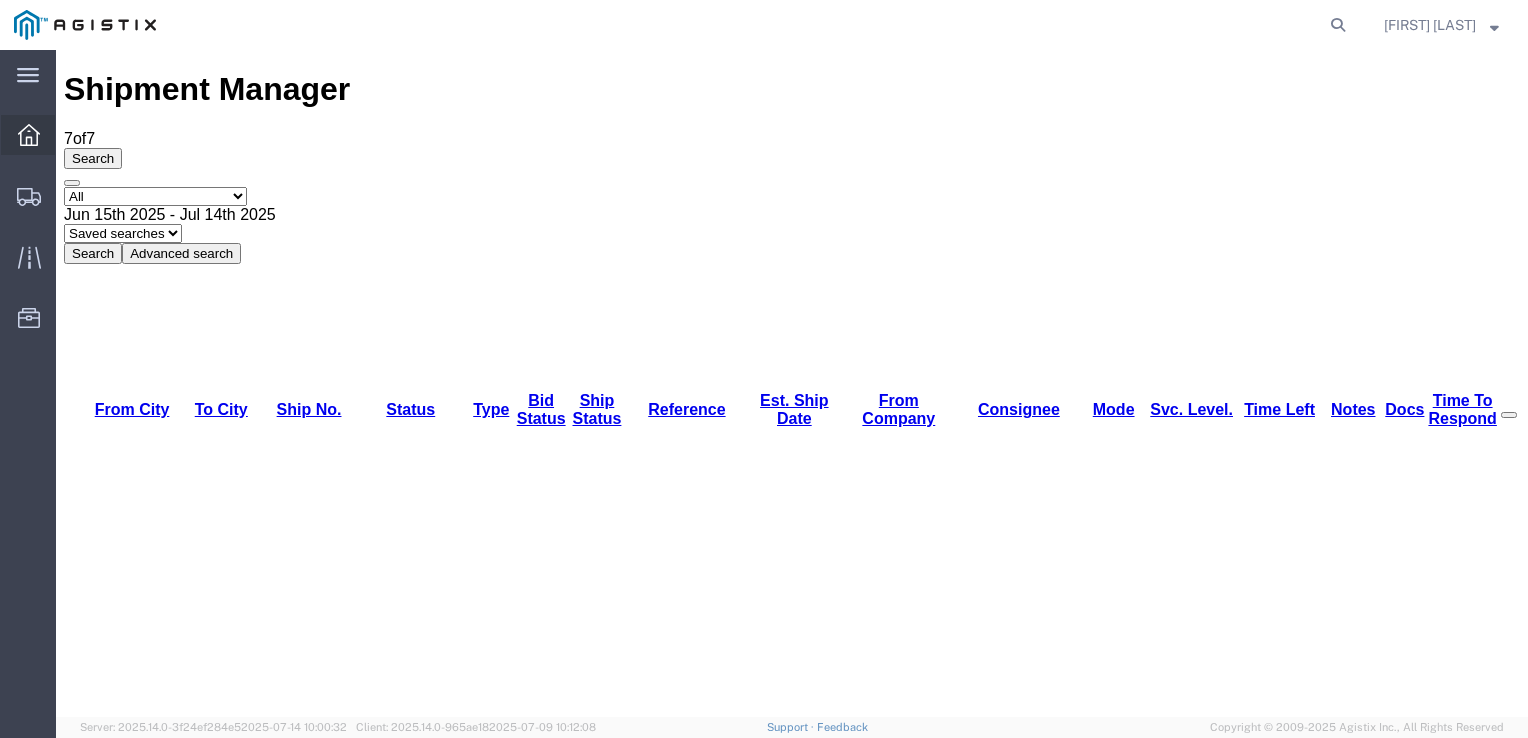 click 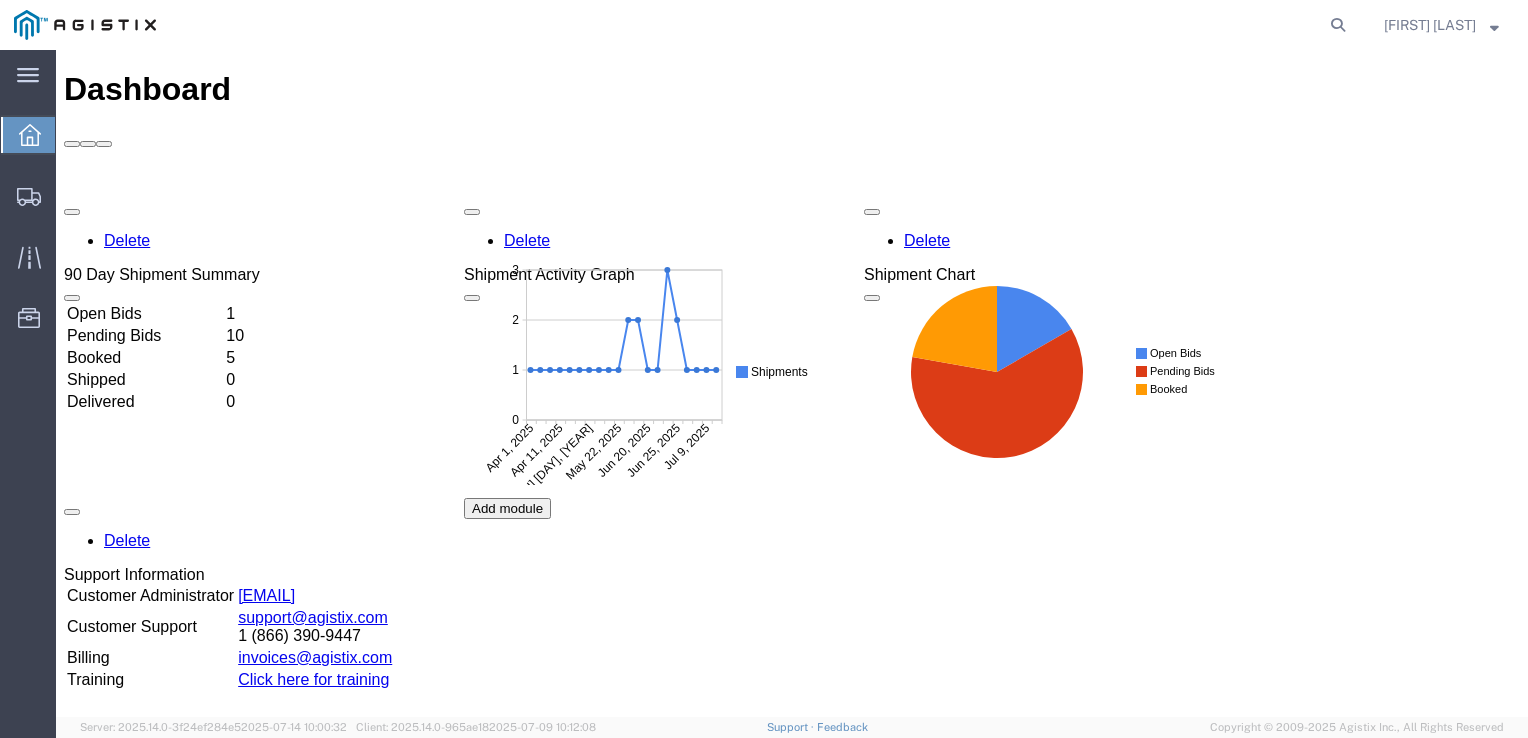 scroll, scrollTop: 0, scrollLeft: 0, axis: both 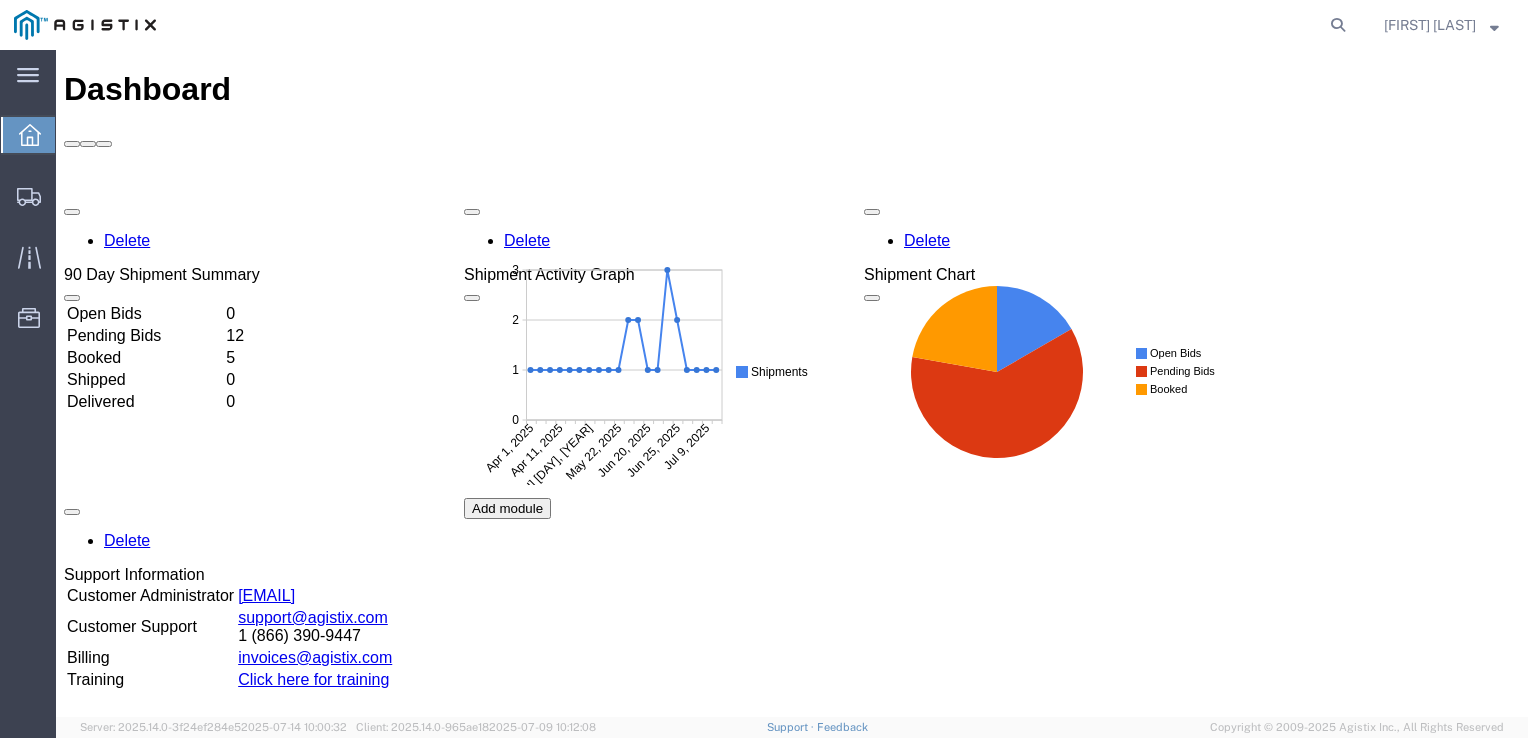 click on "Booked" at bounding box center [144, 358] 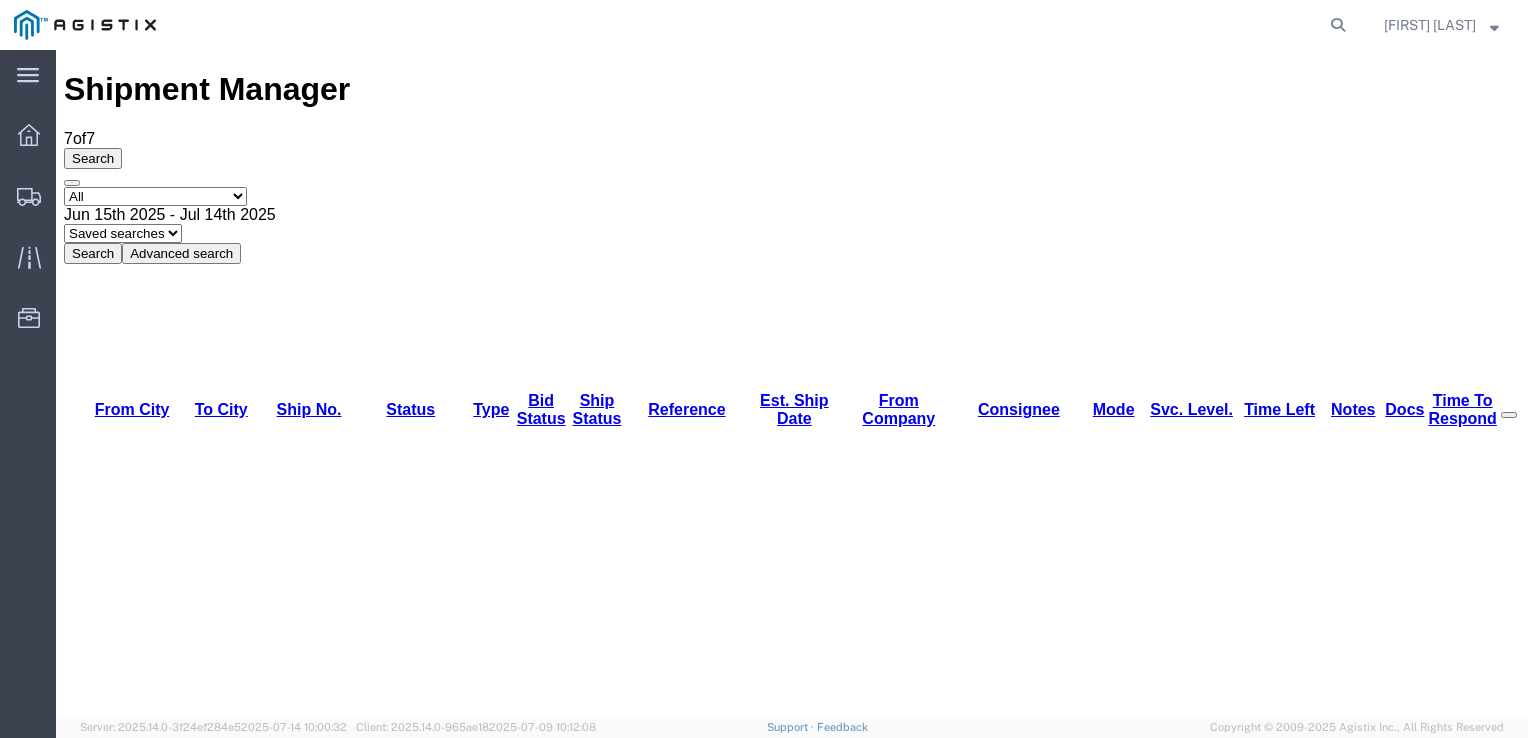 click on "56181055" at bounding box center (292, 1220) 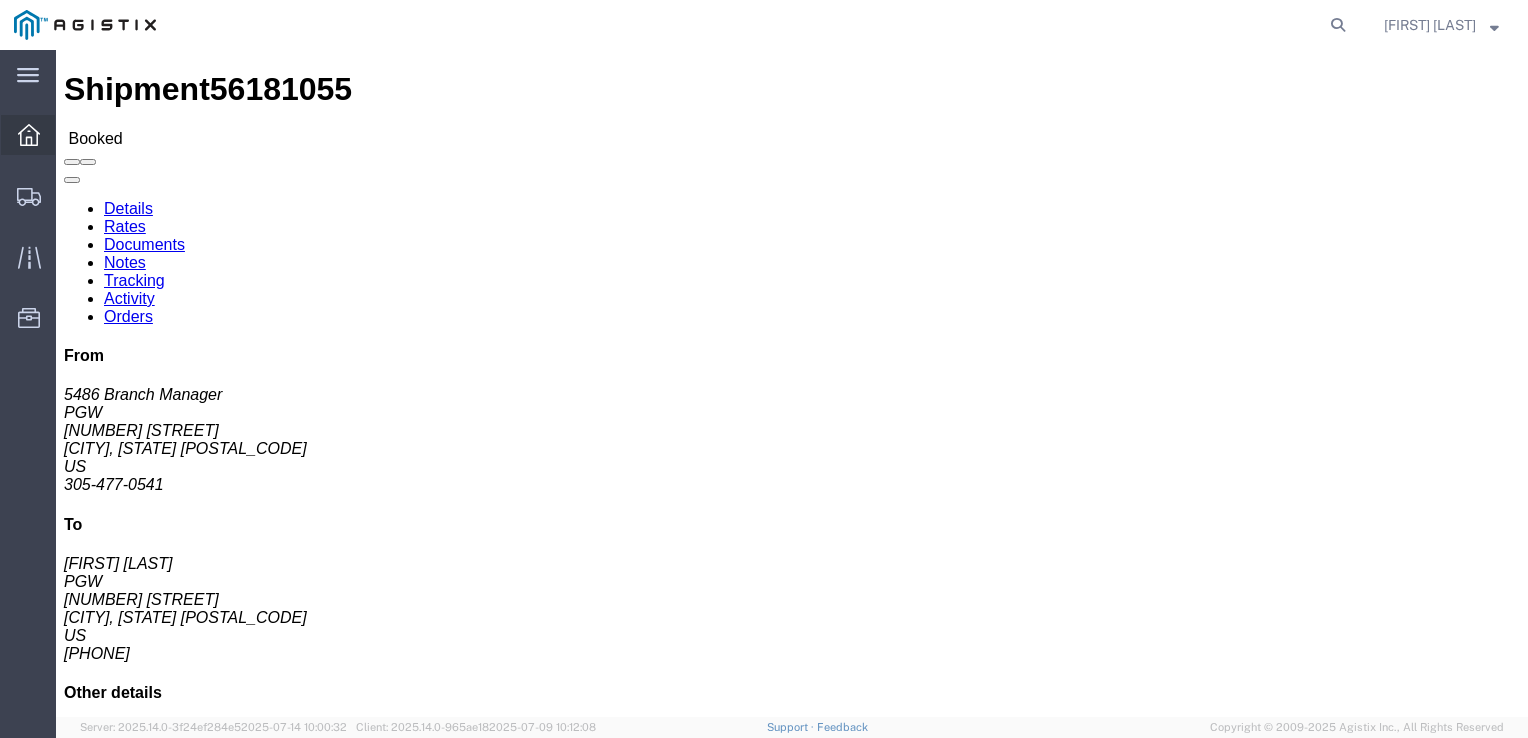 click 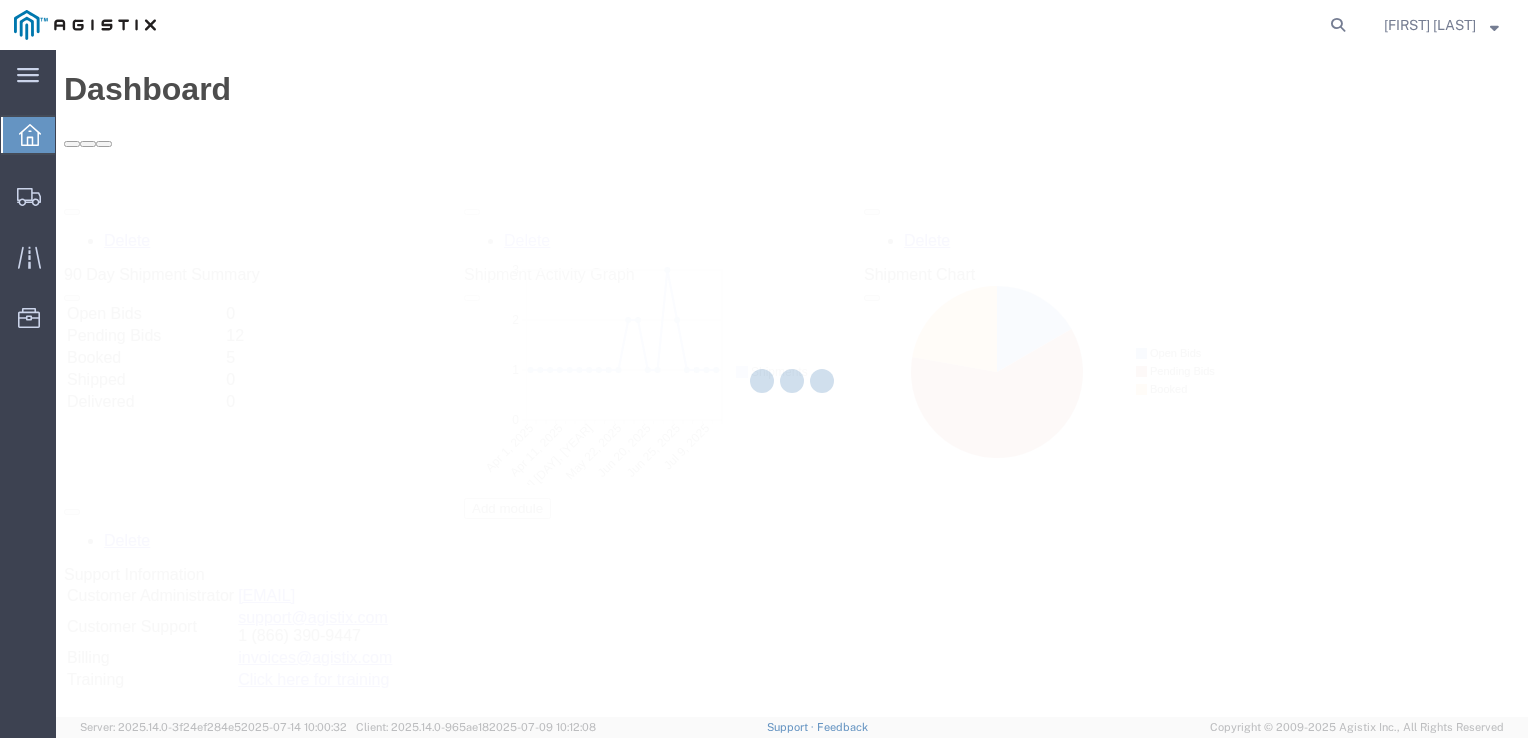scroll, scrollTop: 0, scrollLeft: 0, axis: both 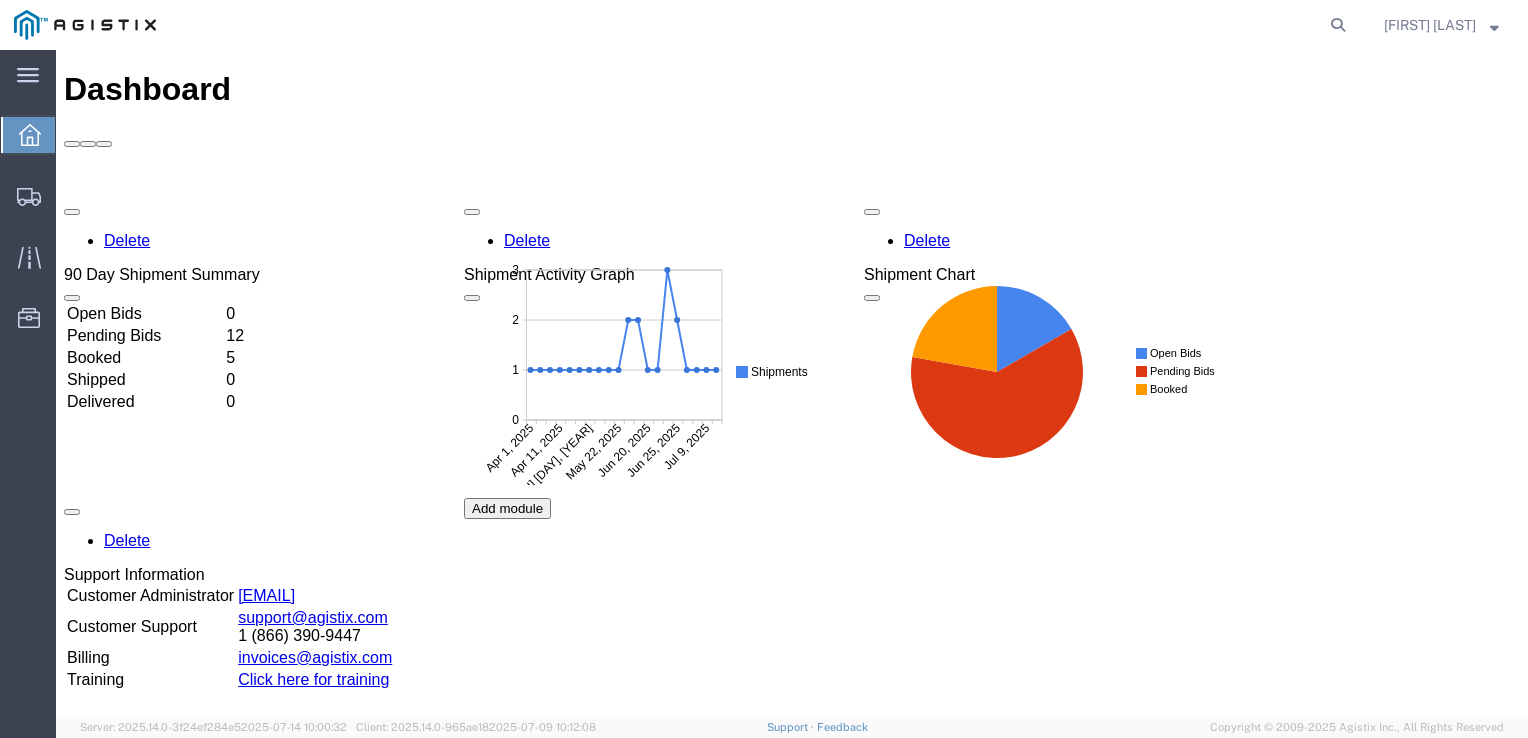 click on "Booked" at bounding box center (144, 358) 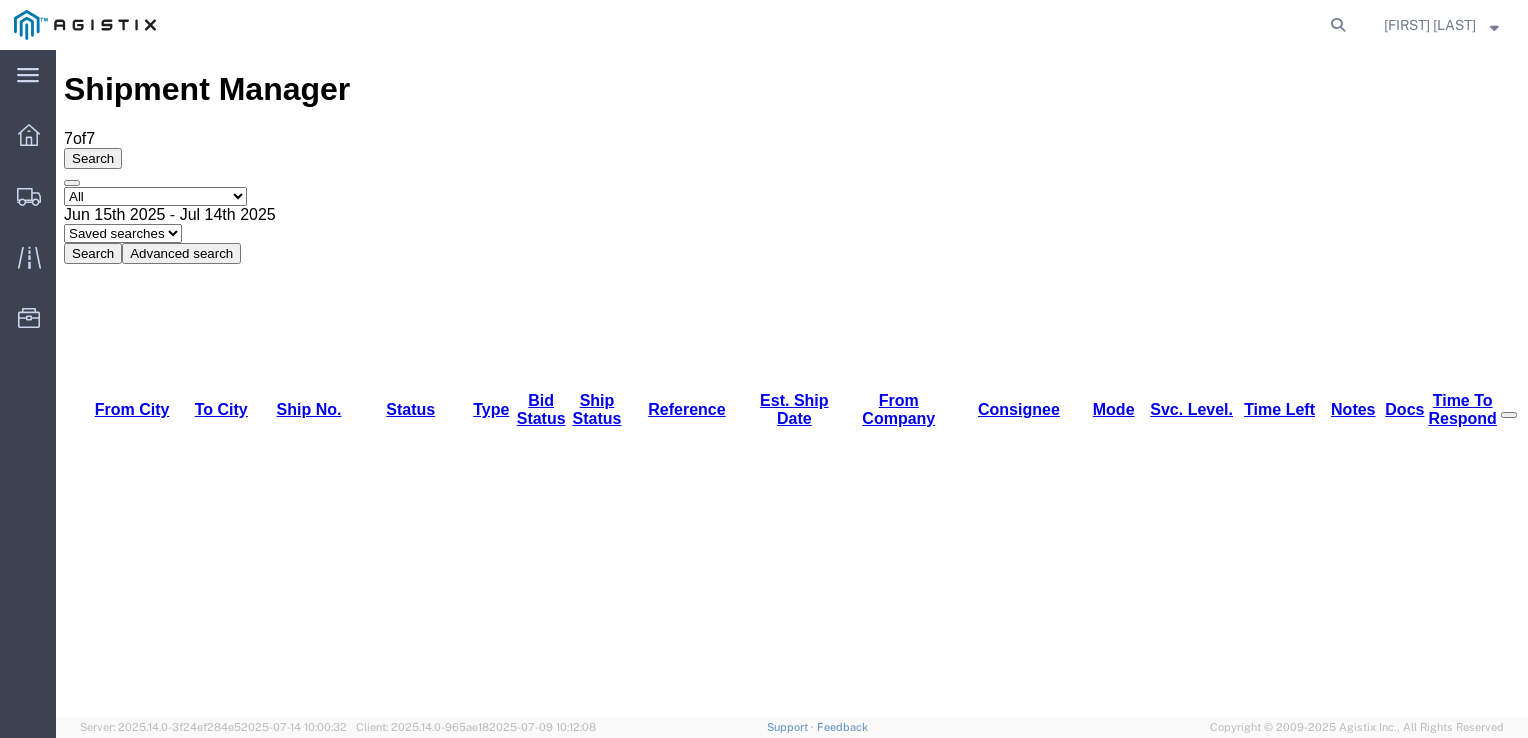 click on "56181055" at bounding box center (292, 1220) 